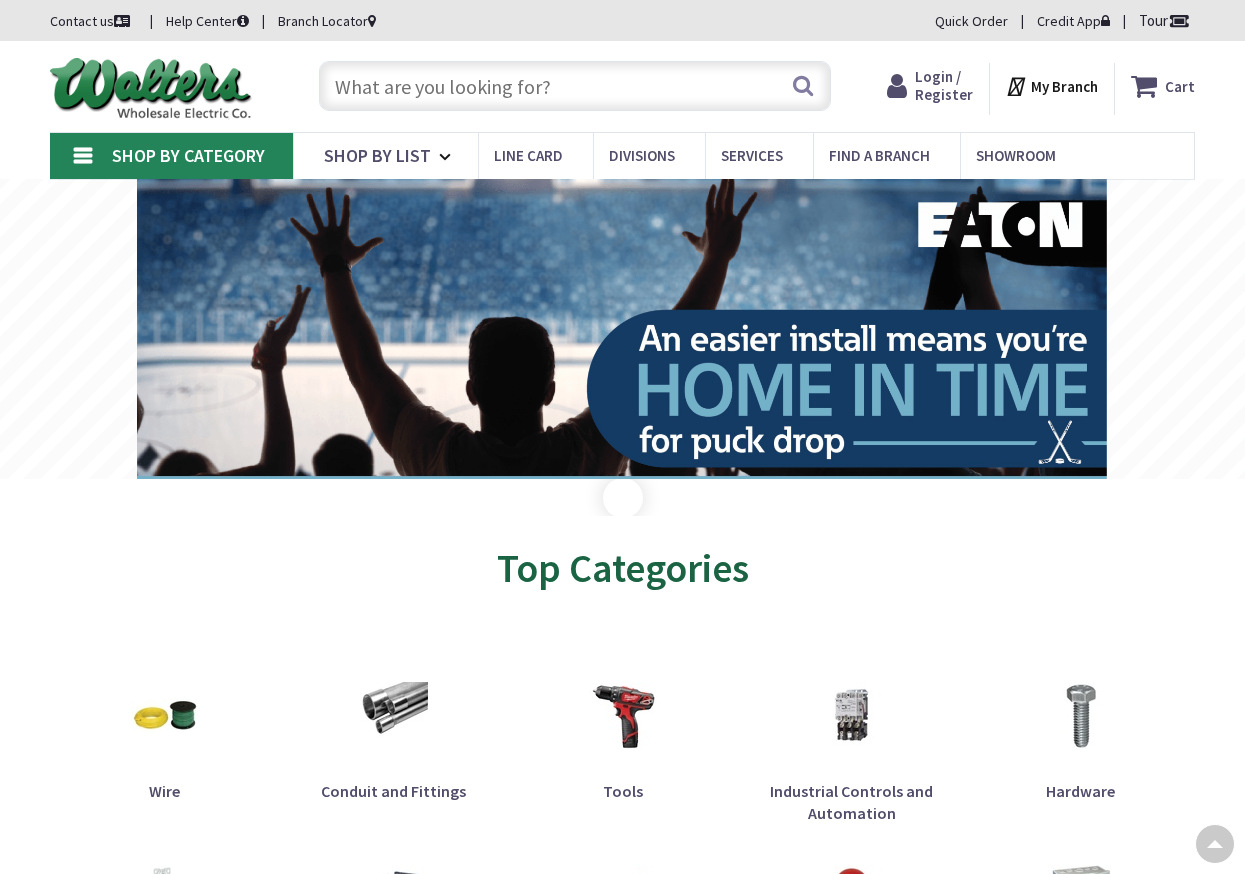 scroll, scrollTop: 600, scrollLeft: 0, axis: vertical 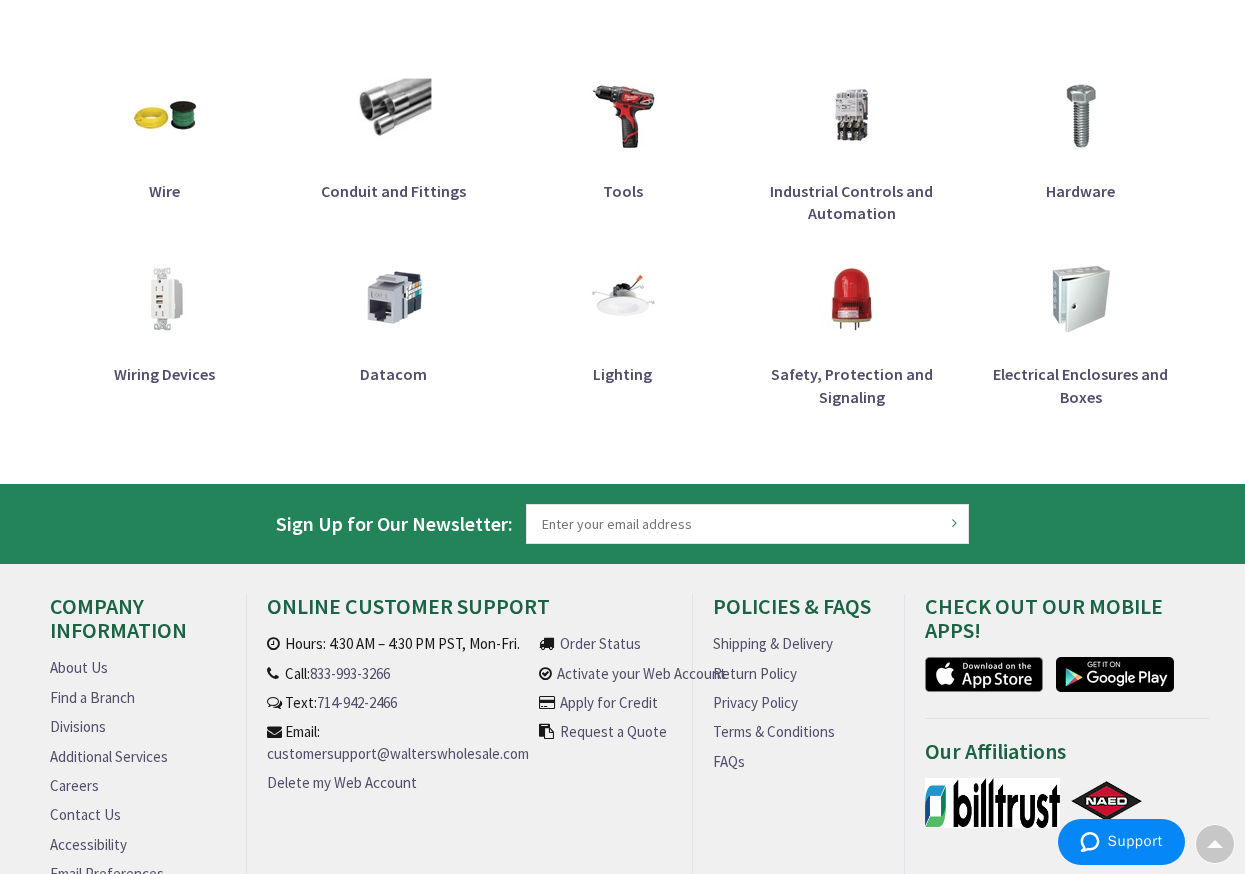 click at bounding box center [393, 116] 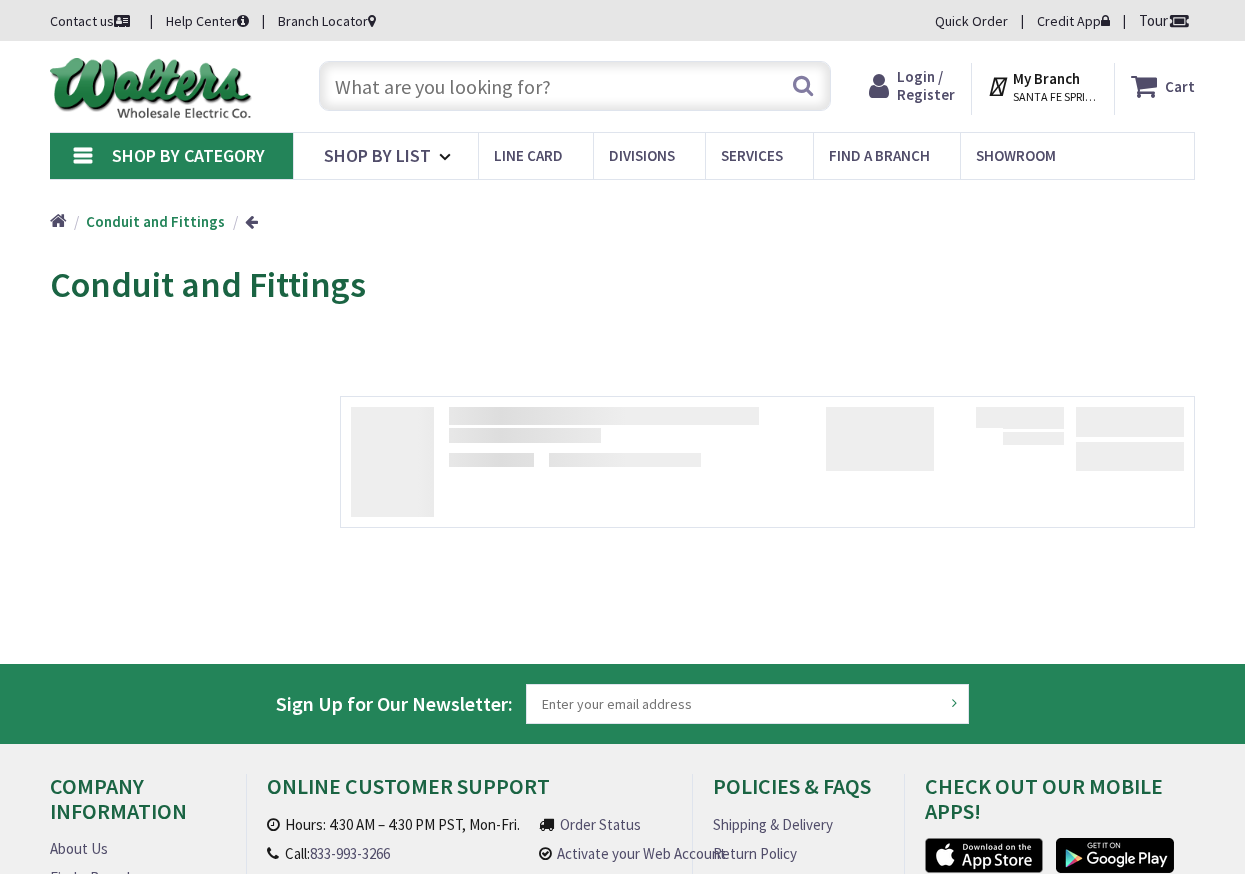 scroll, scrollTop: 0, scrollLeft: 0, axis: both 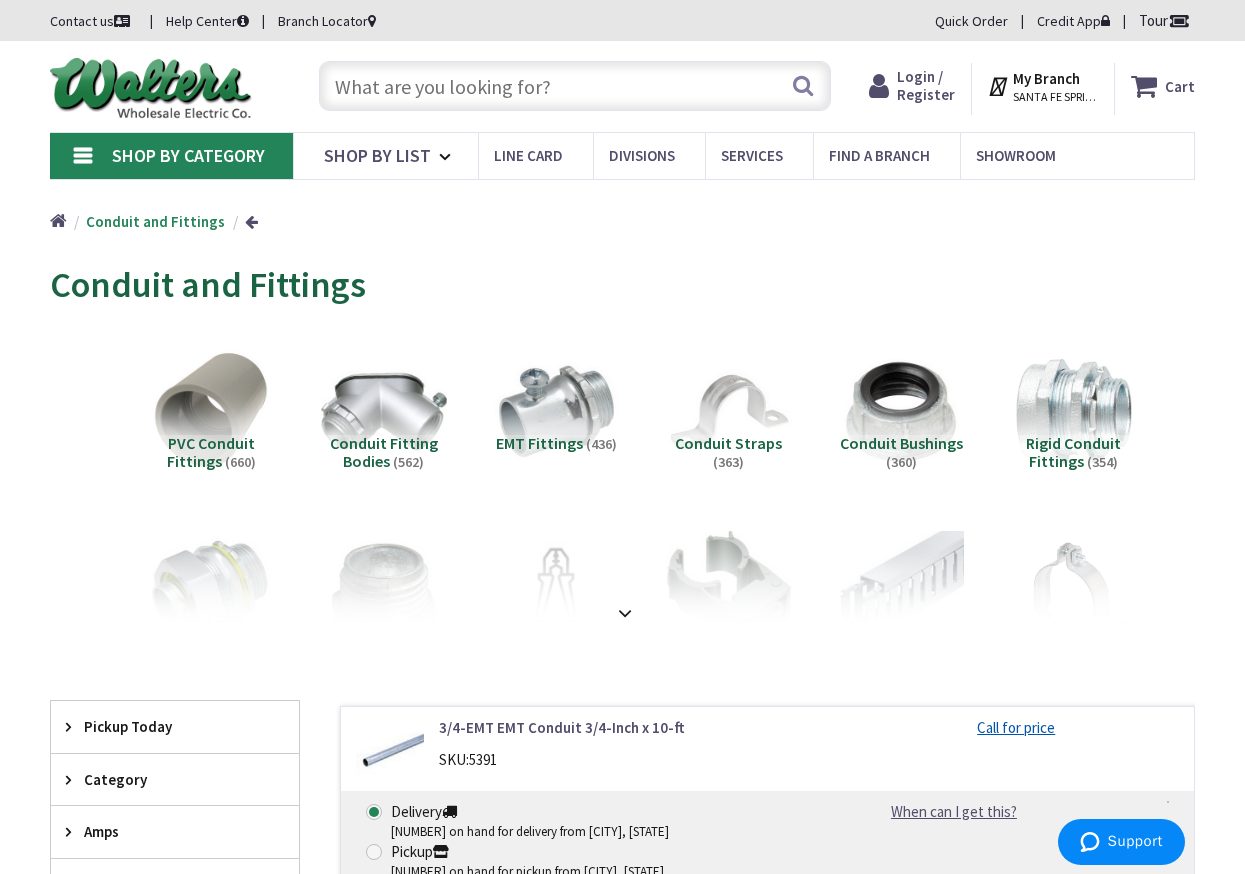 click on "SANTA FE SPRINGS, CA" at bounding box center (1055, 97) 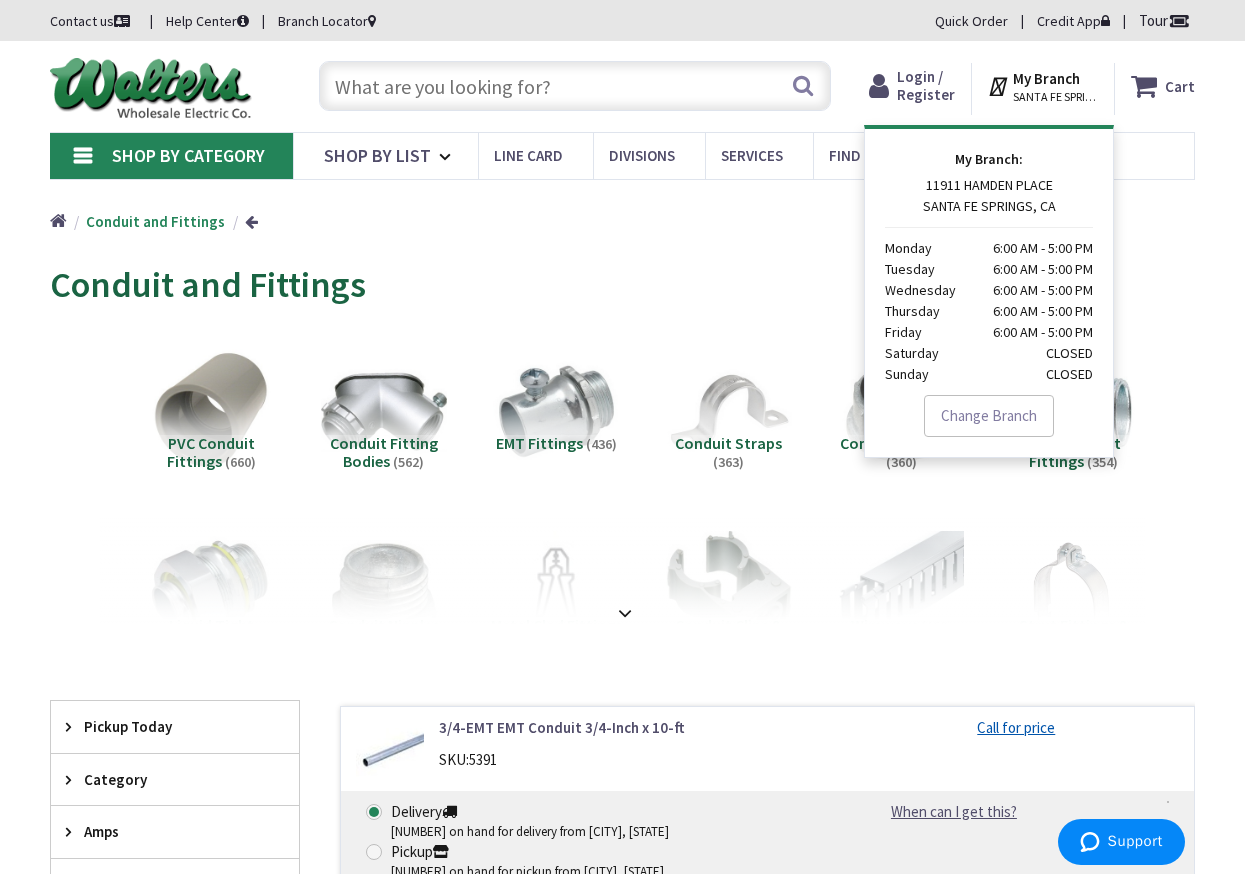 click on "SANTA FE SPRINGS, CA" at bounding box center [1055, 97] 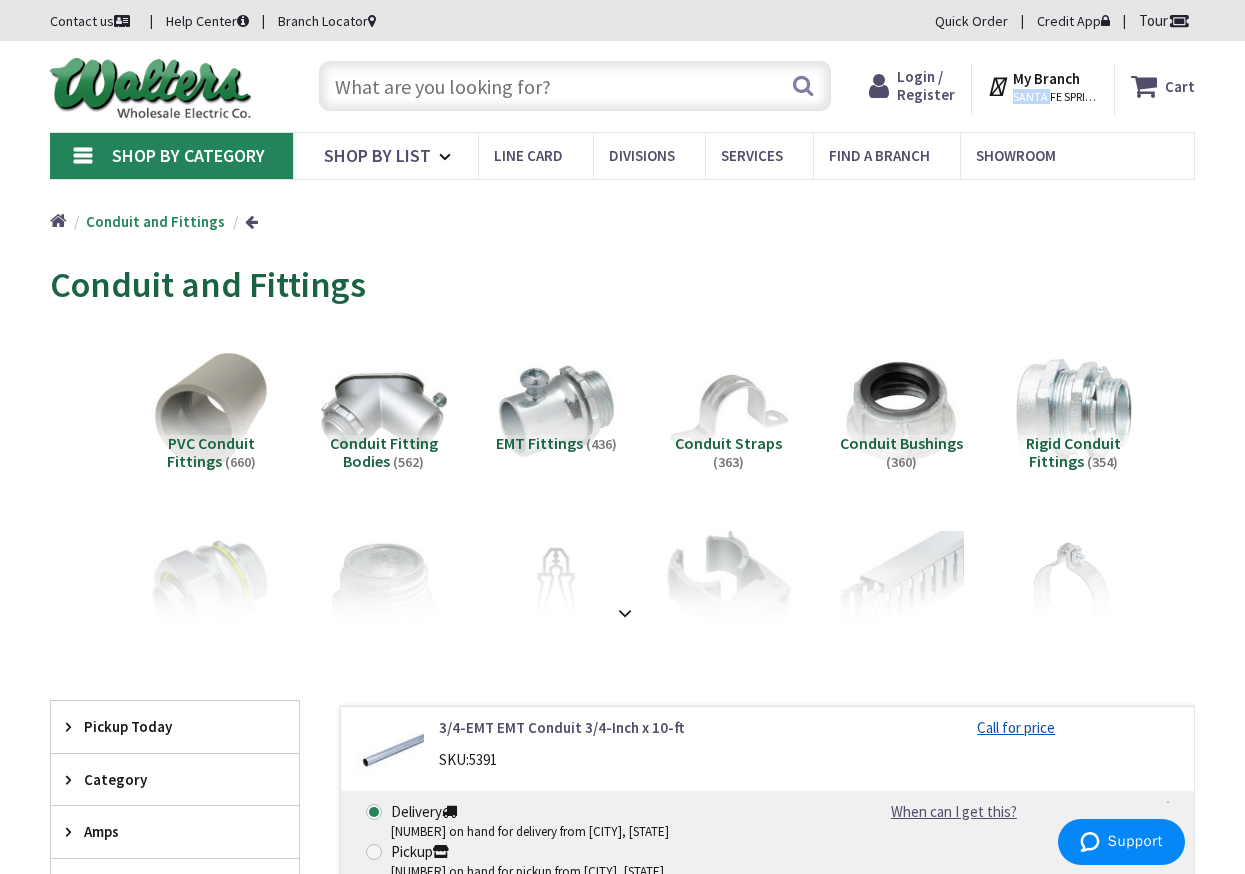 click on "SANTA FE SPRINGS, CA" at bounding box center (1055, 97) 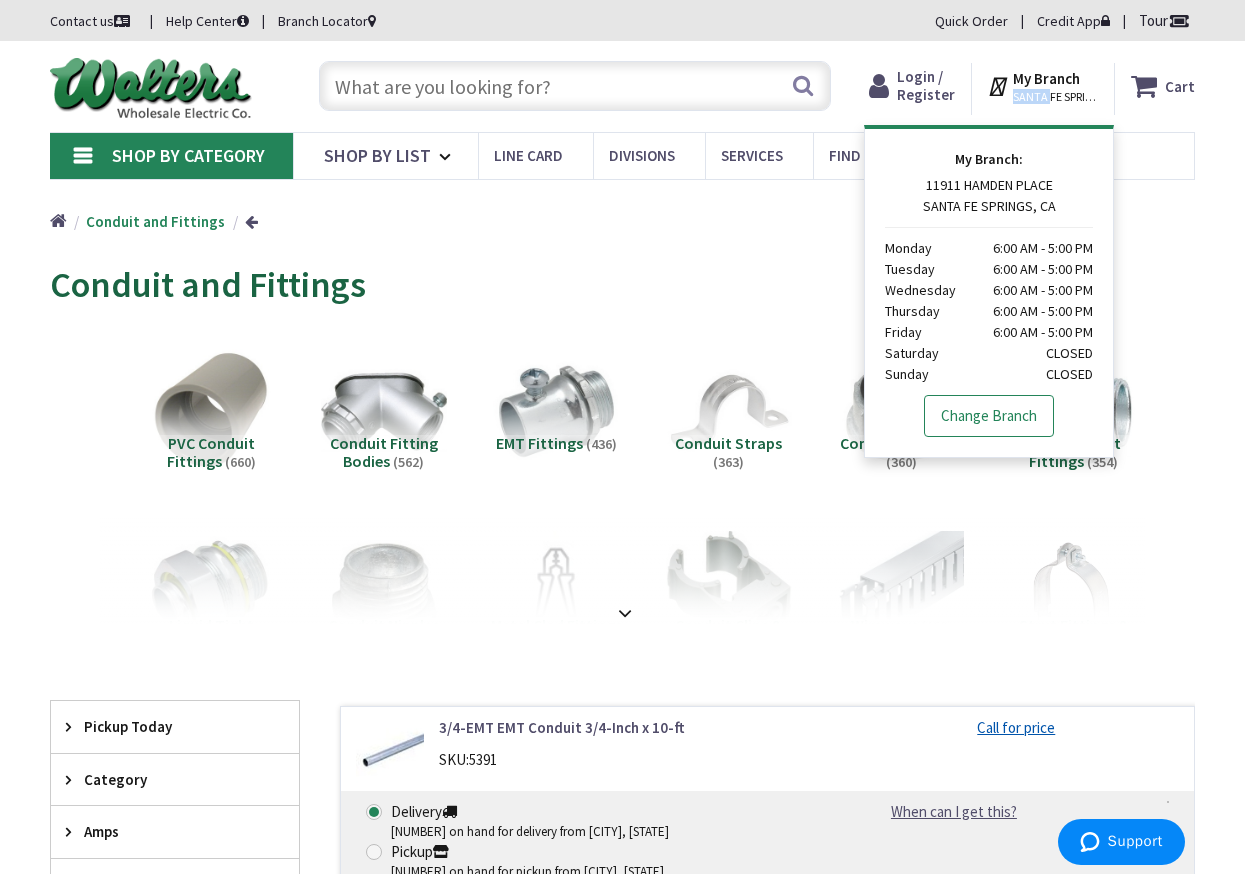 click on "Change Branch" at bounding box center [989, 416] 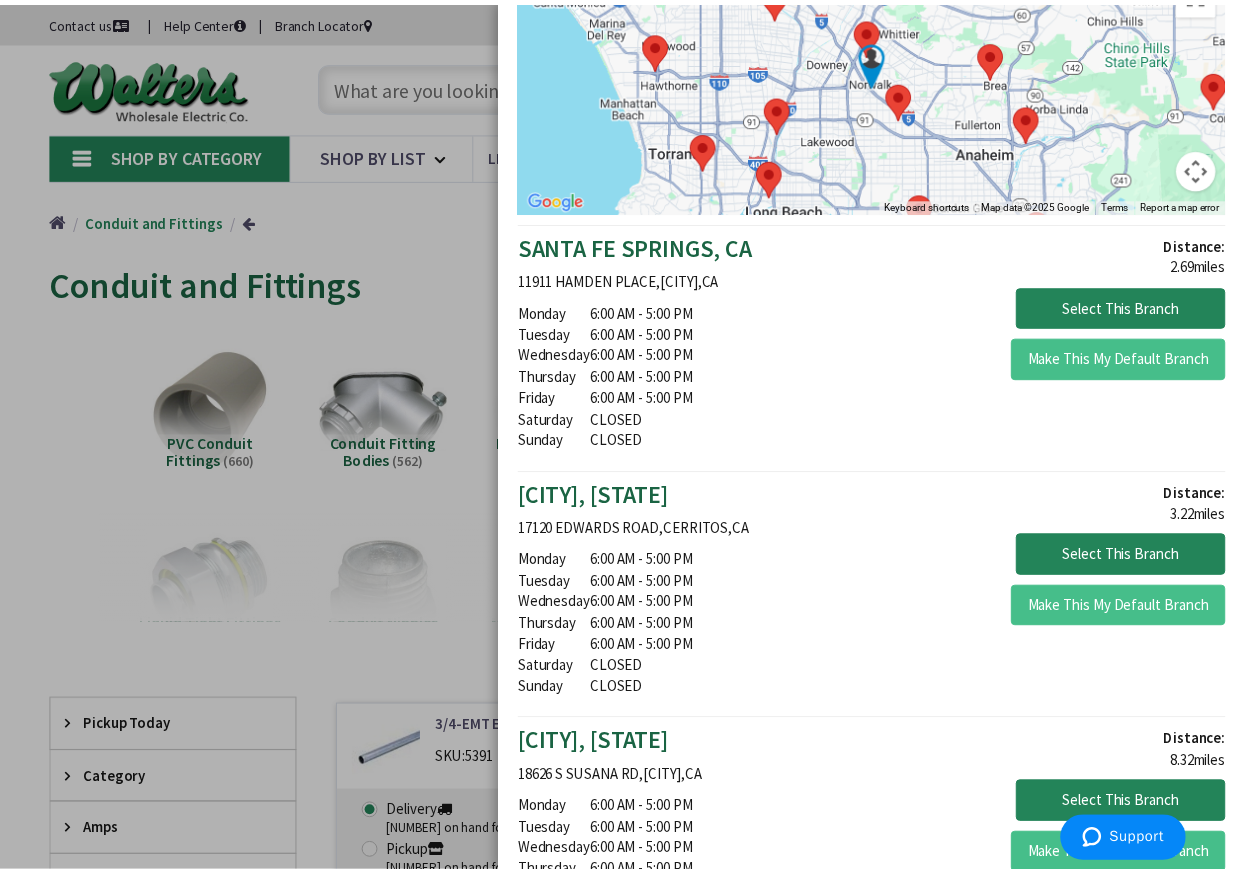 scroll, scrollTop: 100, scrollLeft: 0, axis: vertical 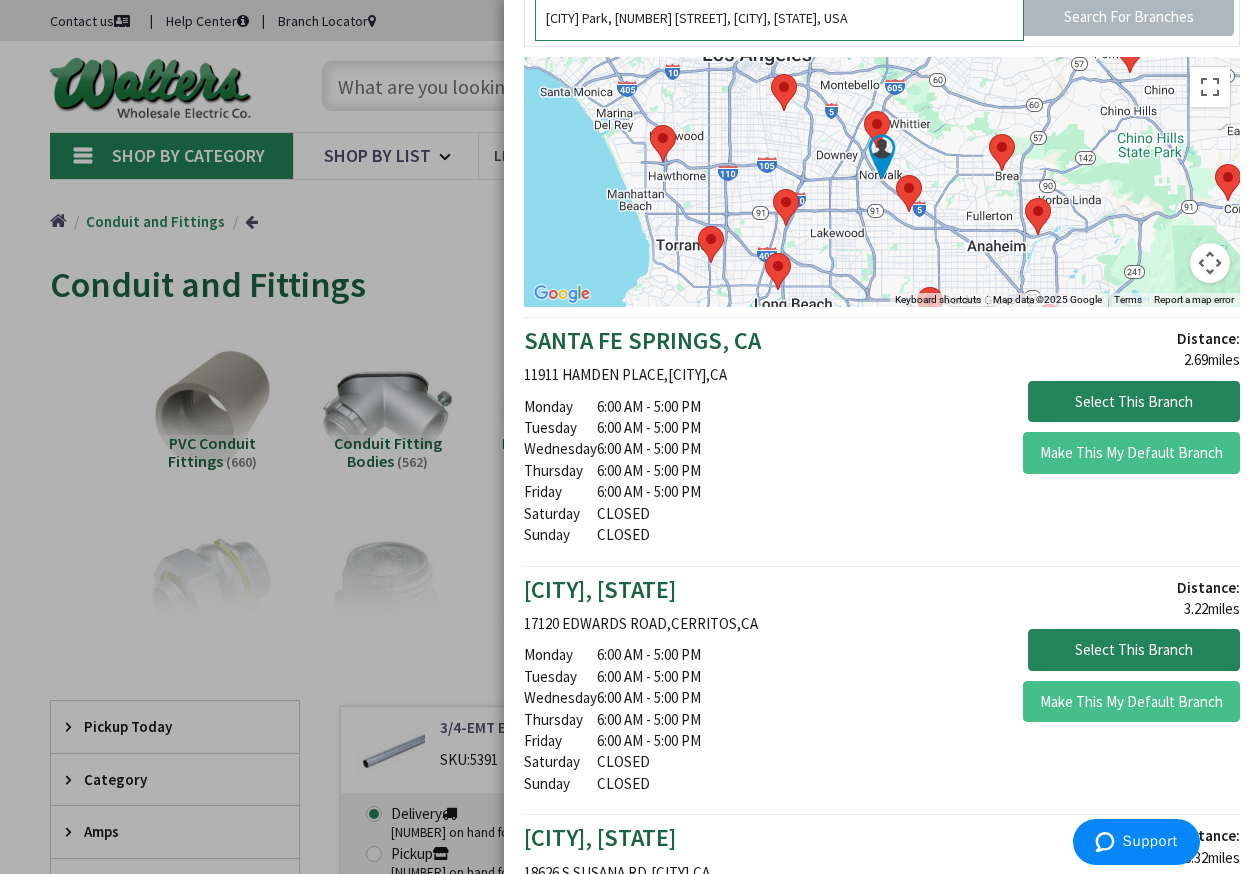 drag, startPoint x: 891, startPoint y: 20, endPoint x: 454, endPoint y: 26, distance: 437.0412 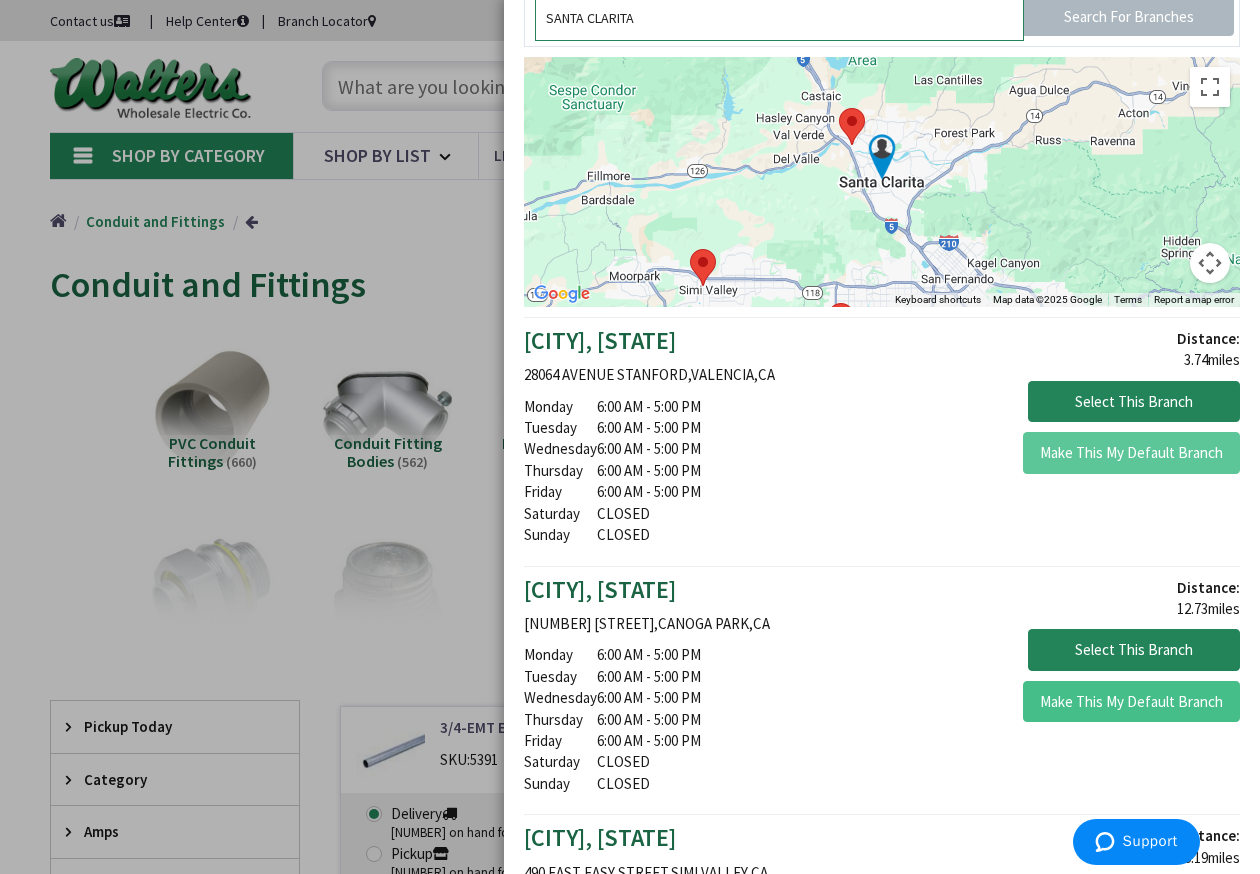 type on "SANTA CLARITA" 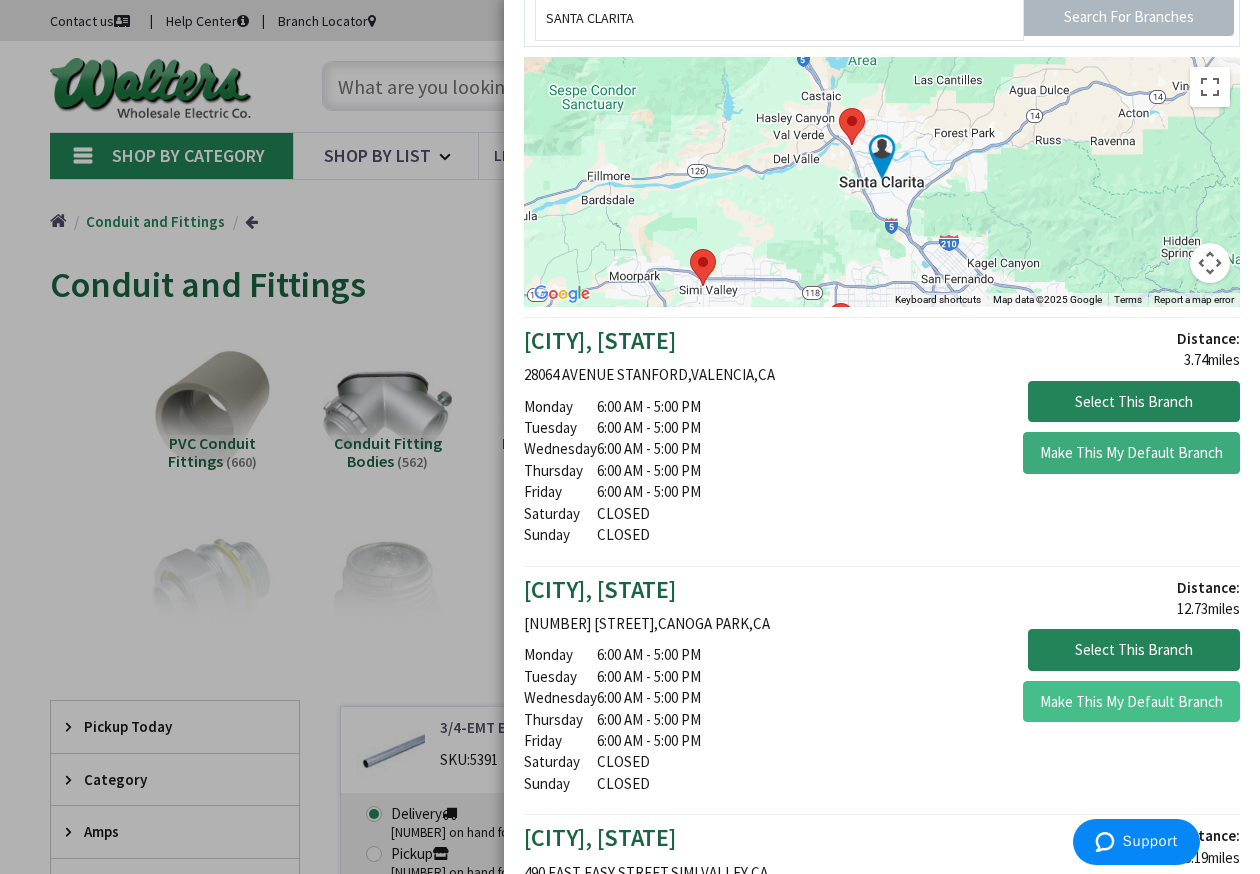 click on "Make This My Default Branch" at bounding box center (1131, 453) 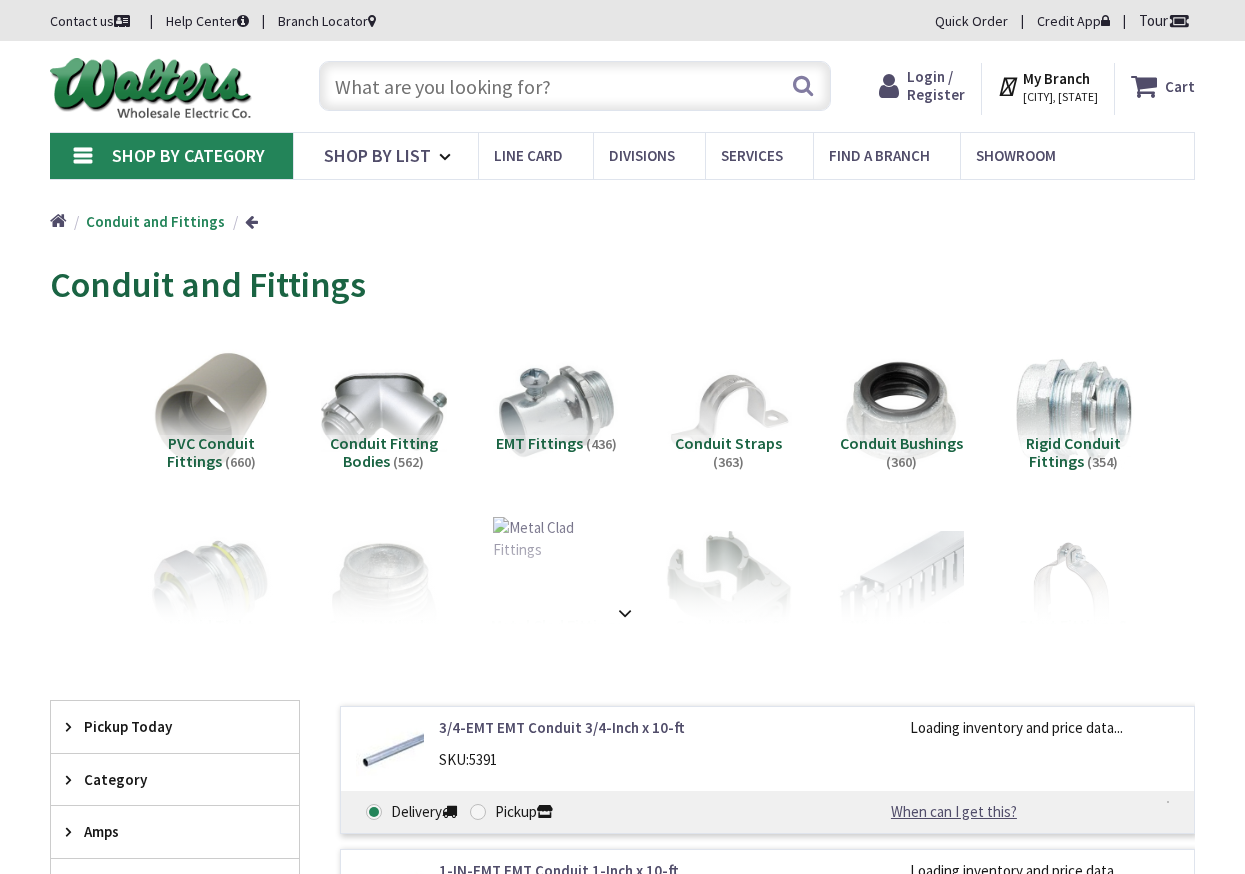 scroll, scrollTop: 0, scrollLeft: 0, axis: both 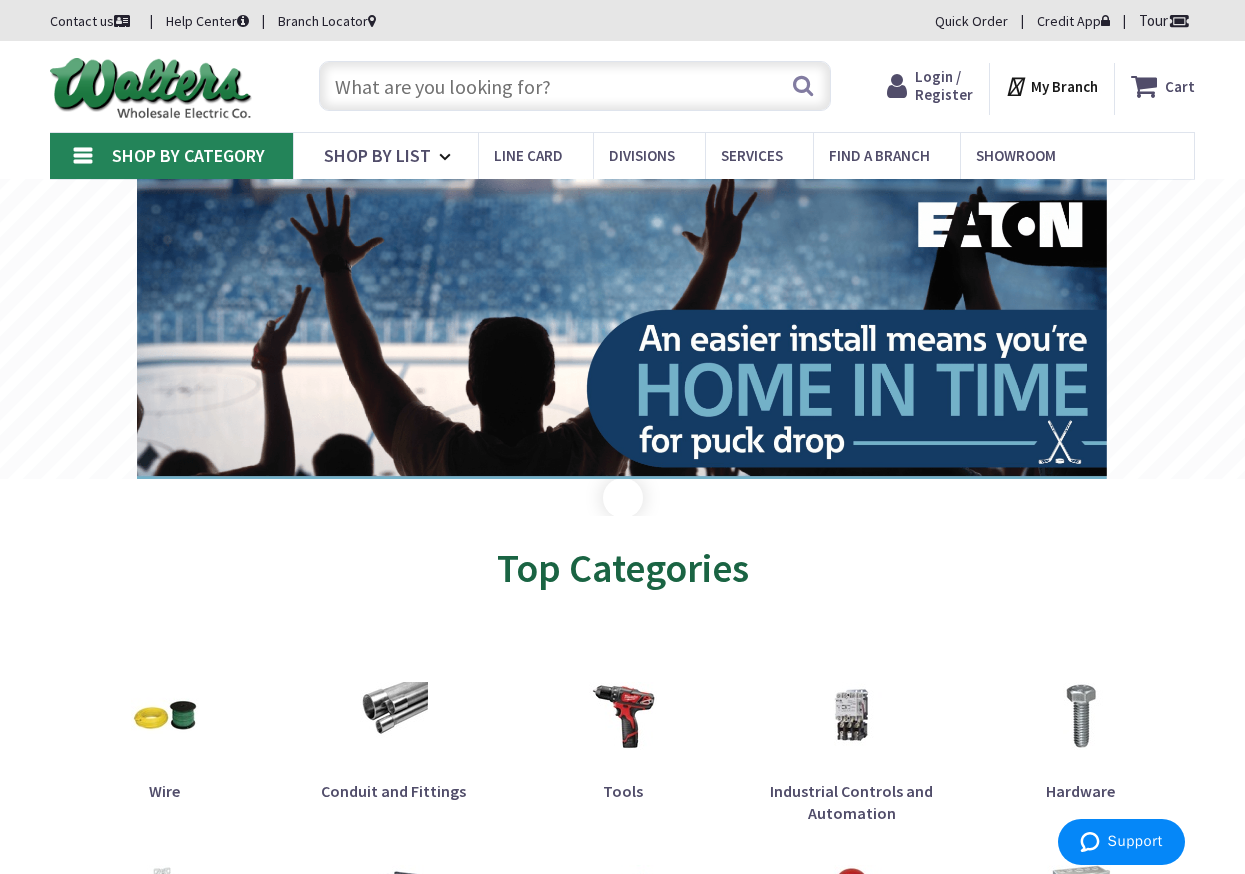 click on "My Branch" at bounding box center (1064, 86) 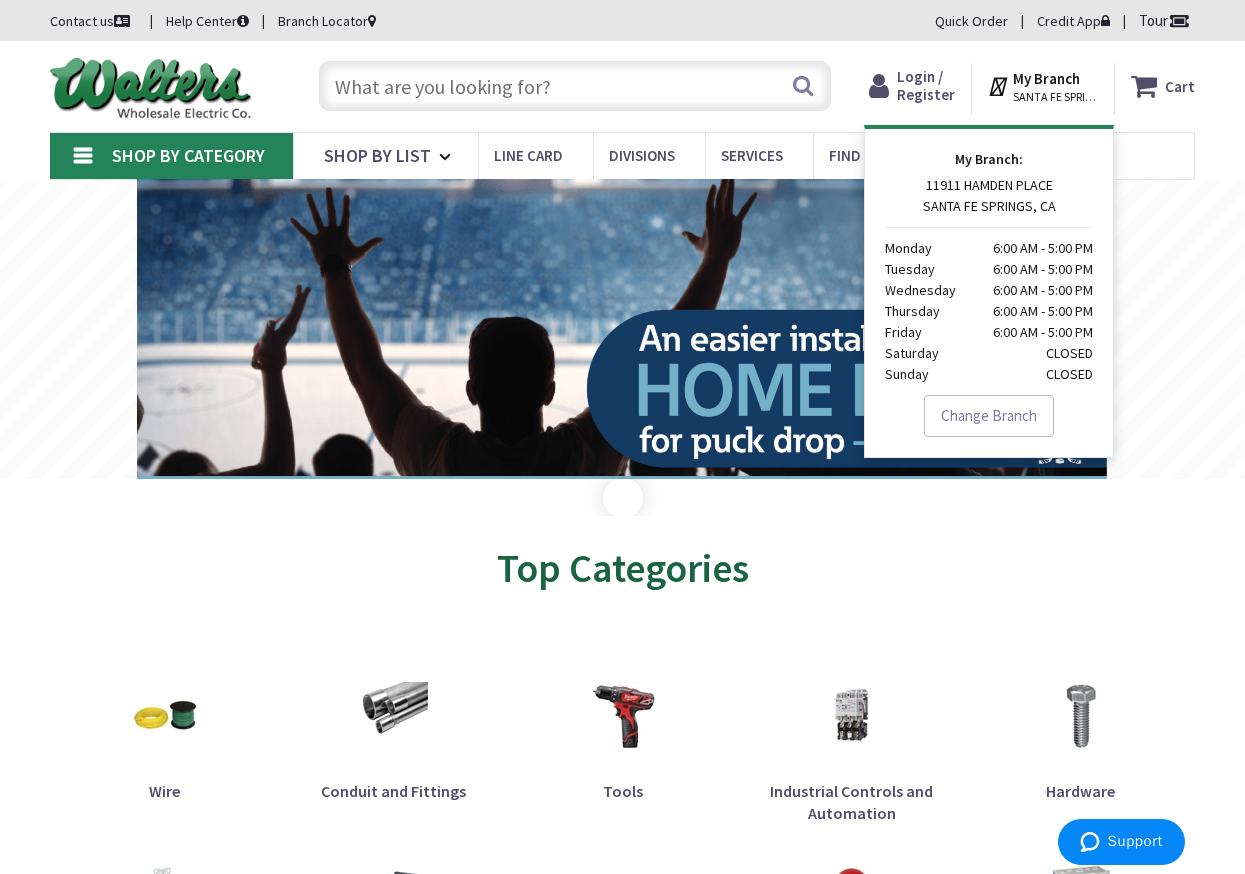 click on "Change Branch" at bounding box center (989, 416) 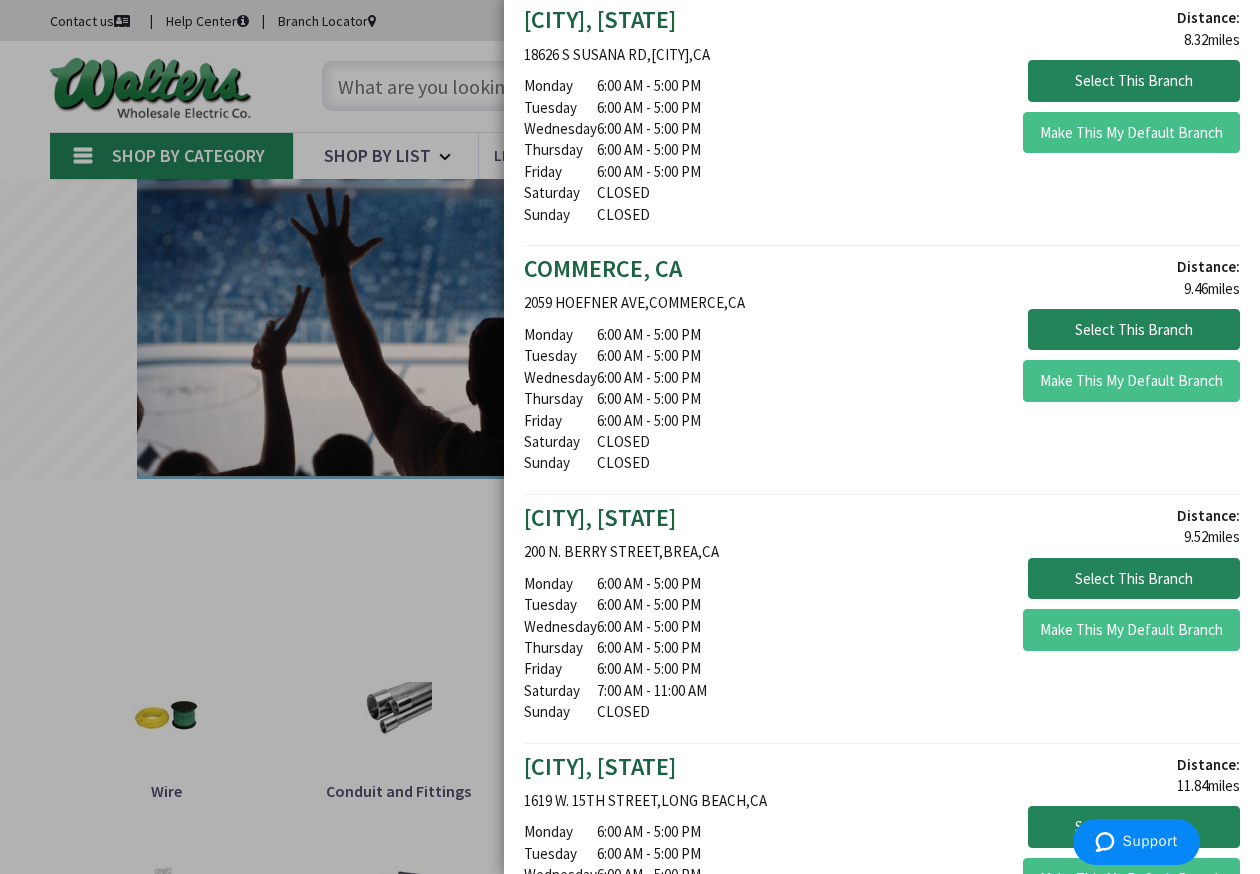 scroll, scrollTop: 1100, scrollLeft: 0, axis: vertical 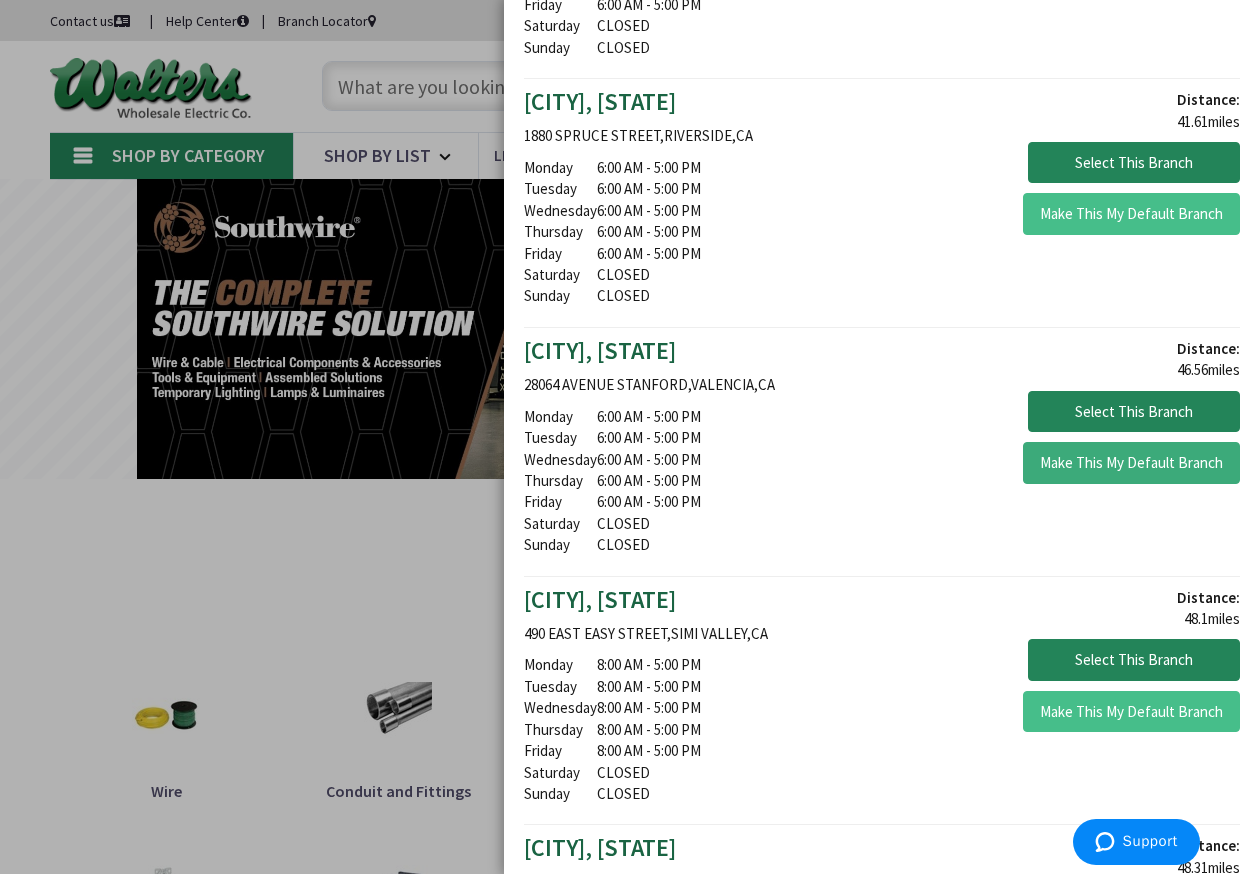 click on "Make This My Default Branch" at bounding box center [1131, 463] 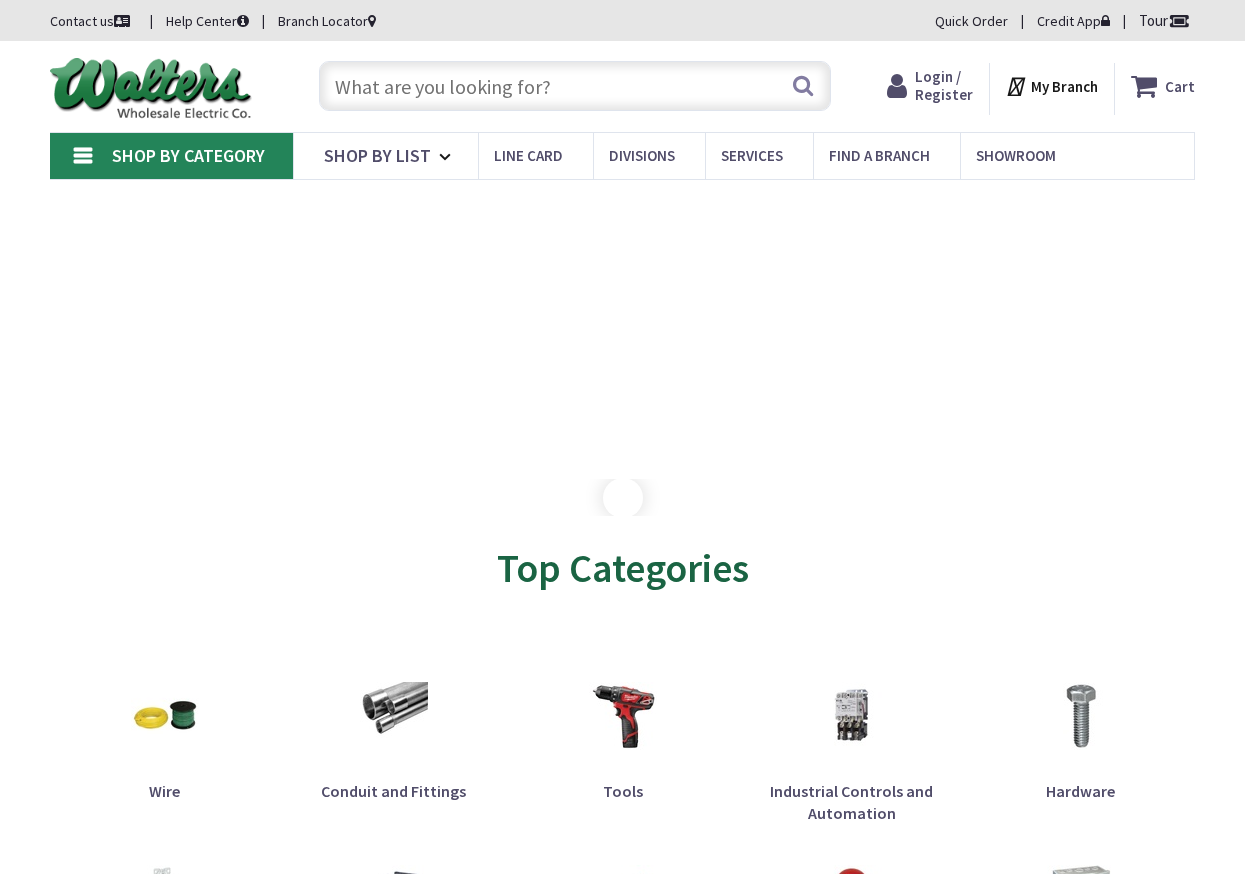 scroll, scrollTop: 0, scrollLeft: 0, axis: both 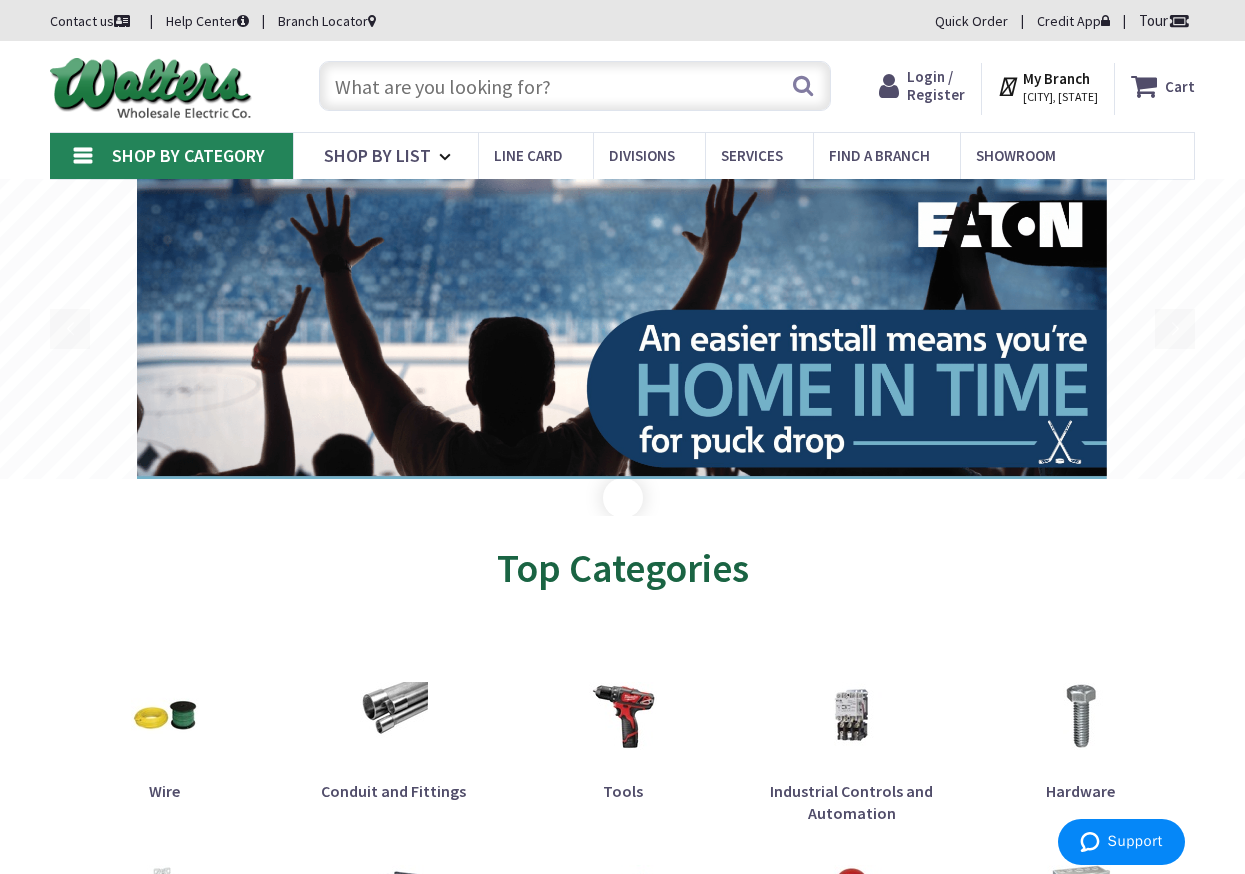 click on "Branch Locator" at bounding box center (327, 21) 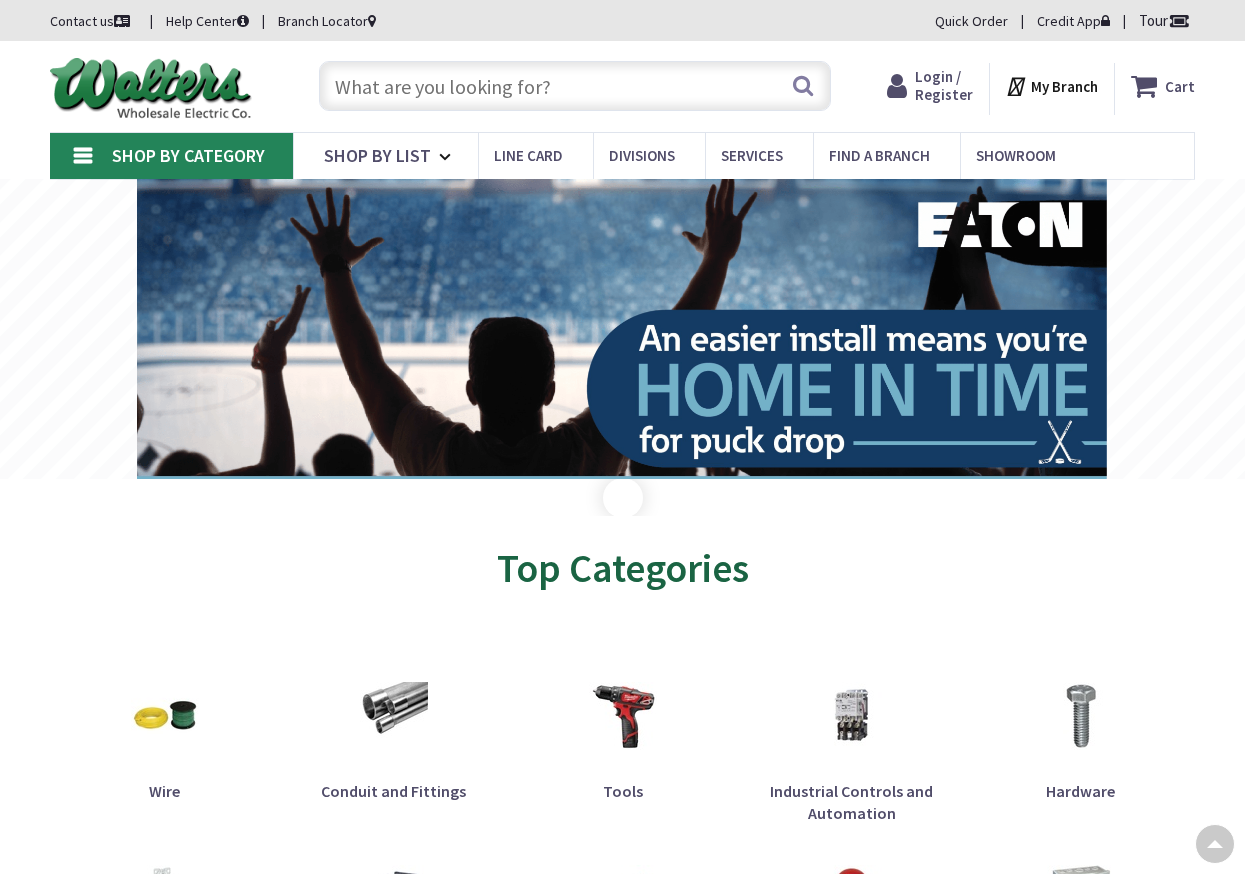 scroll, scrollTop: 500, scrollLeft: 0, axis: vertical 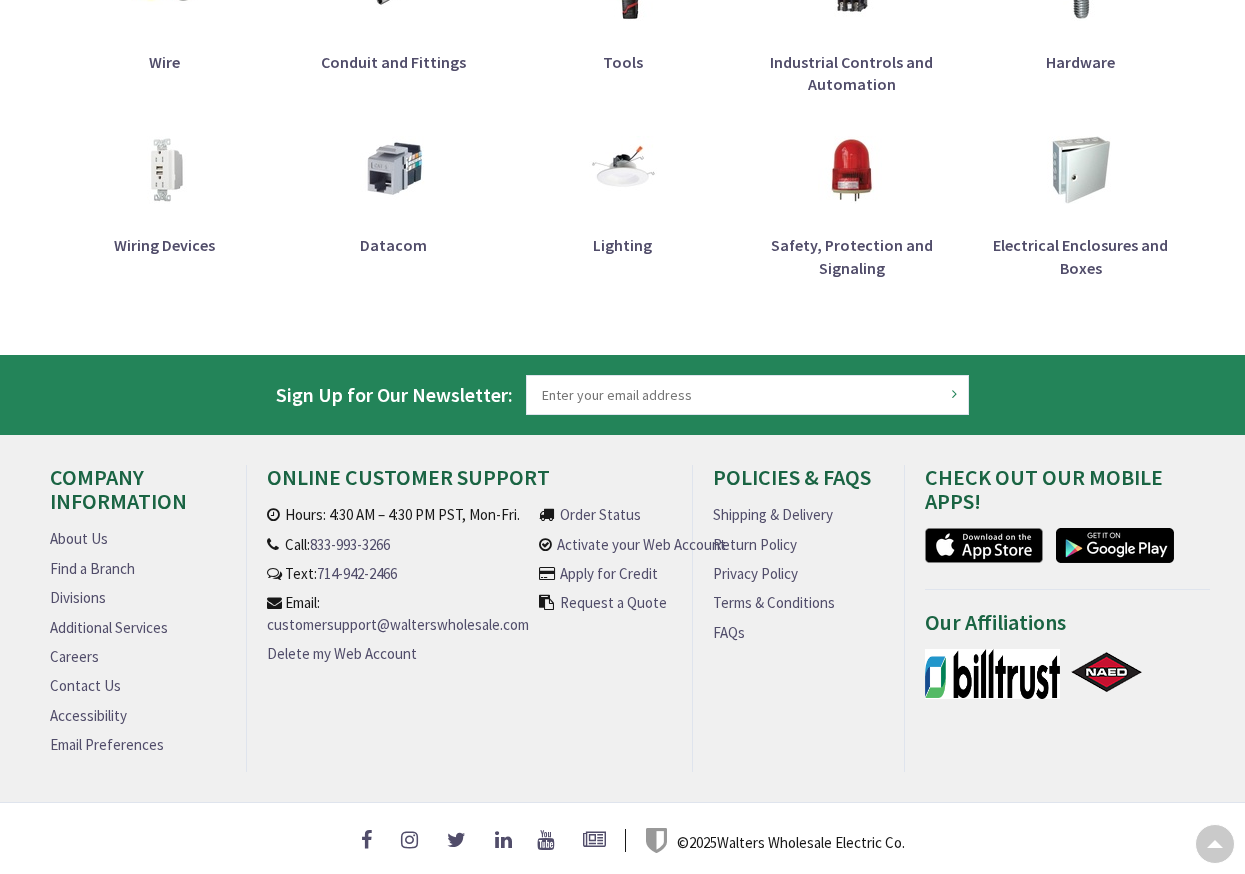 click on "Careers" at bounding box center (74, 656) 